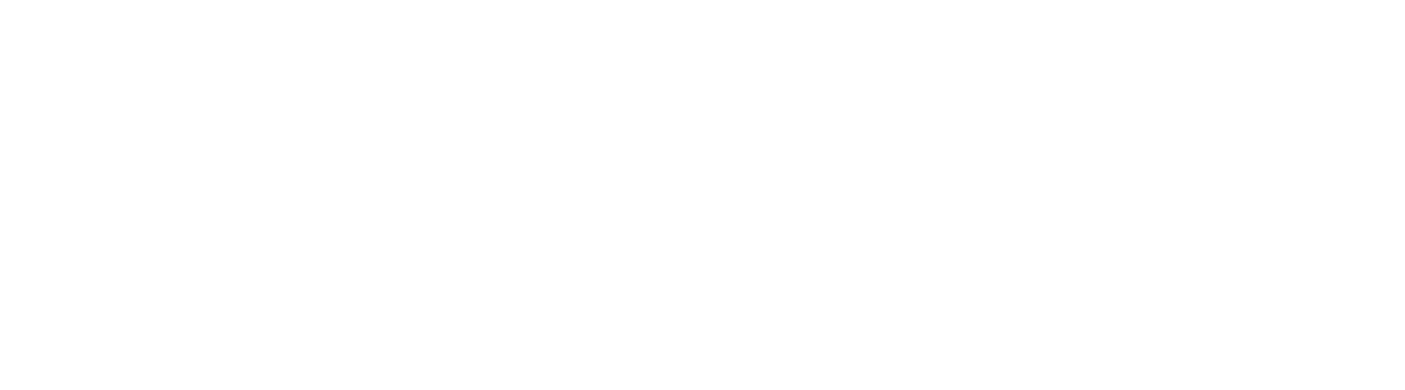 scroll, scrollTop: 0, scrollLeft: 0, axis: both 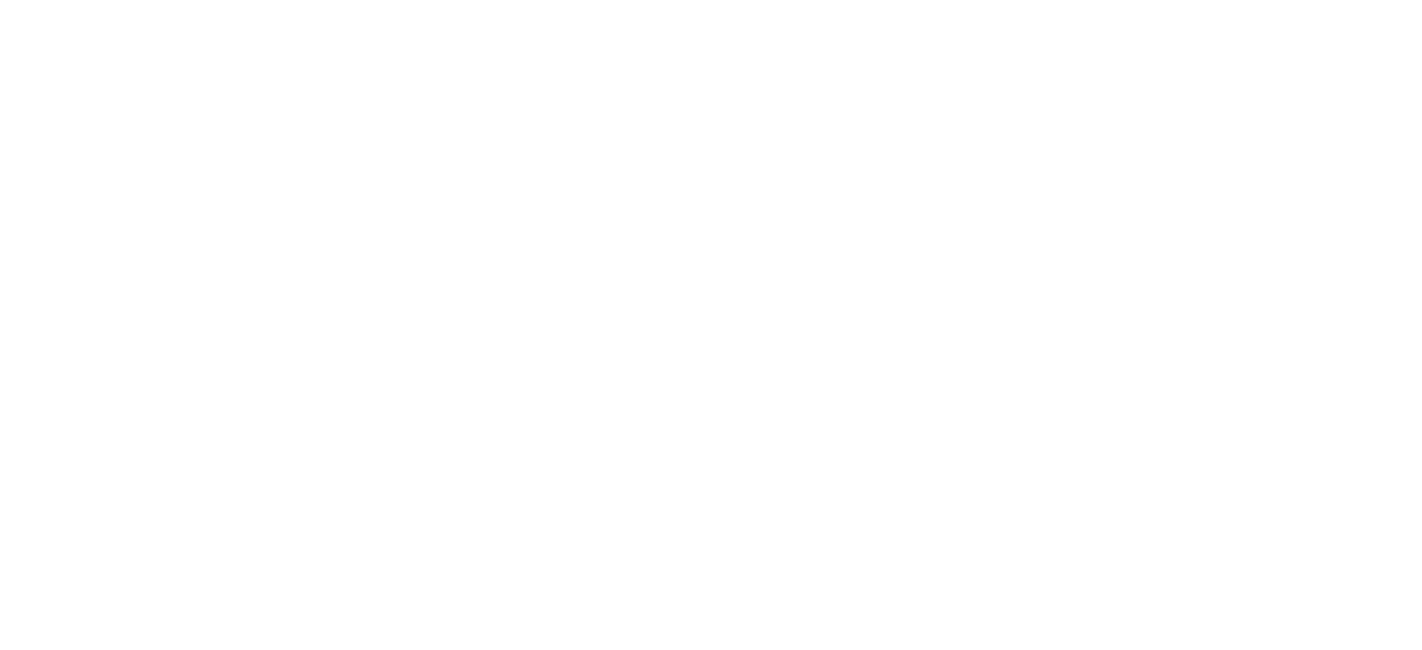 select on "*" 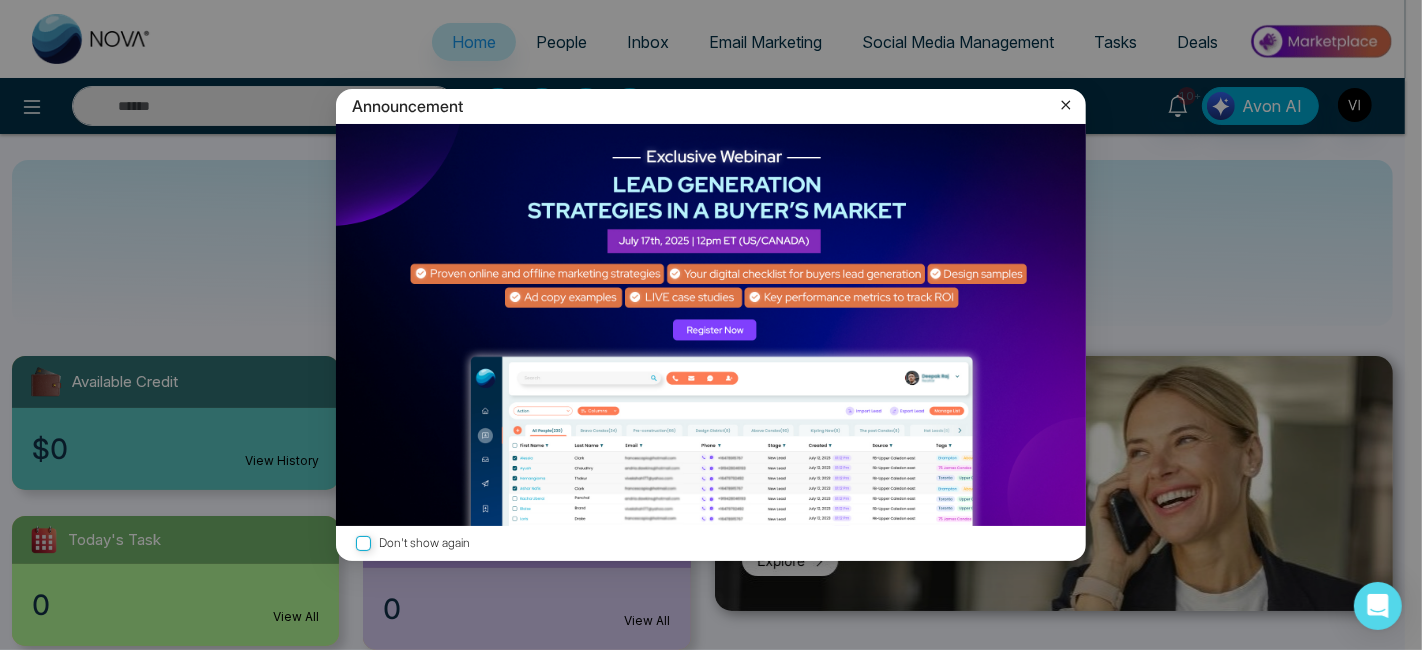 click 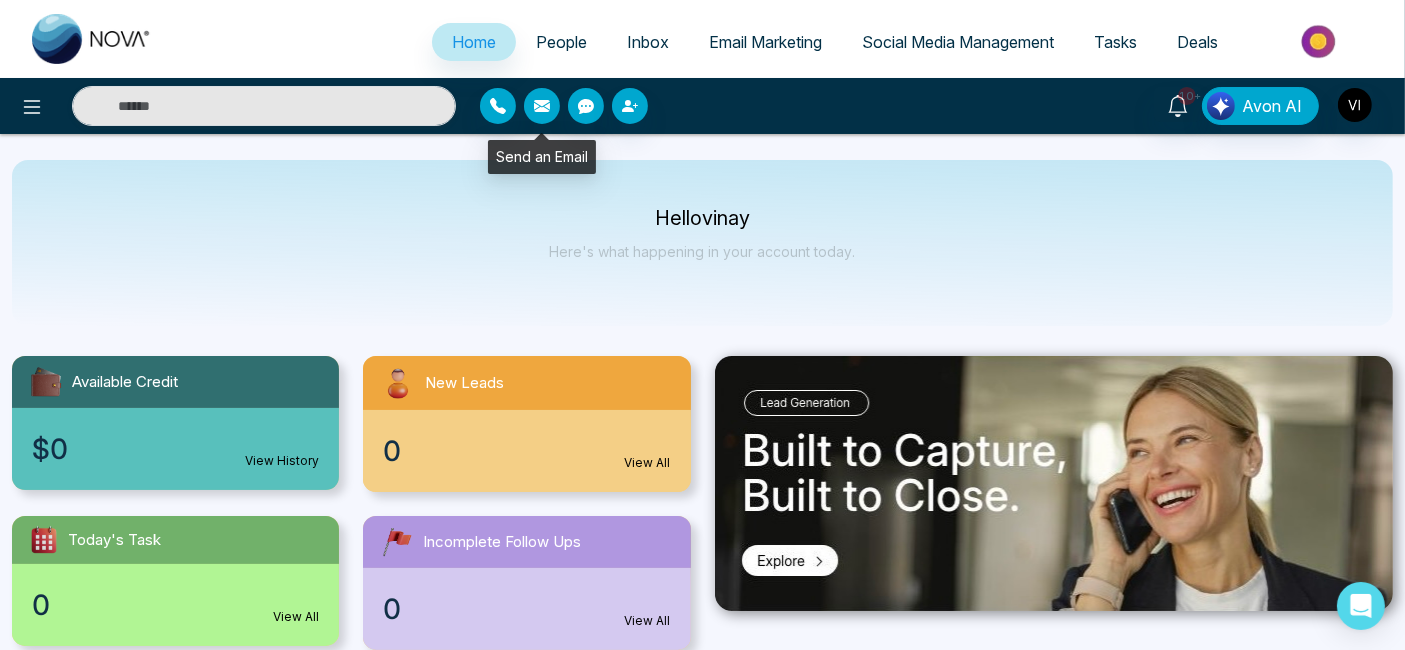 click 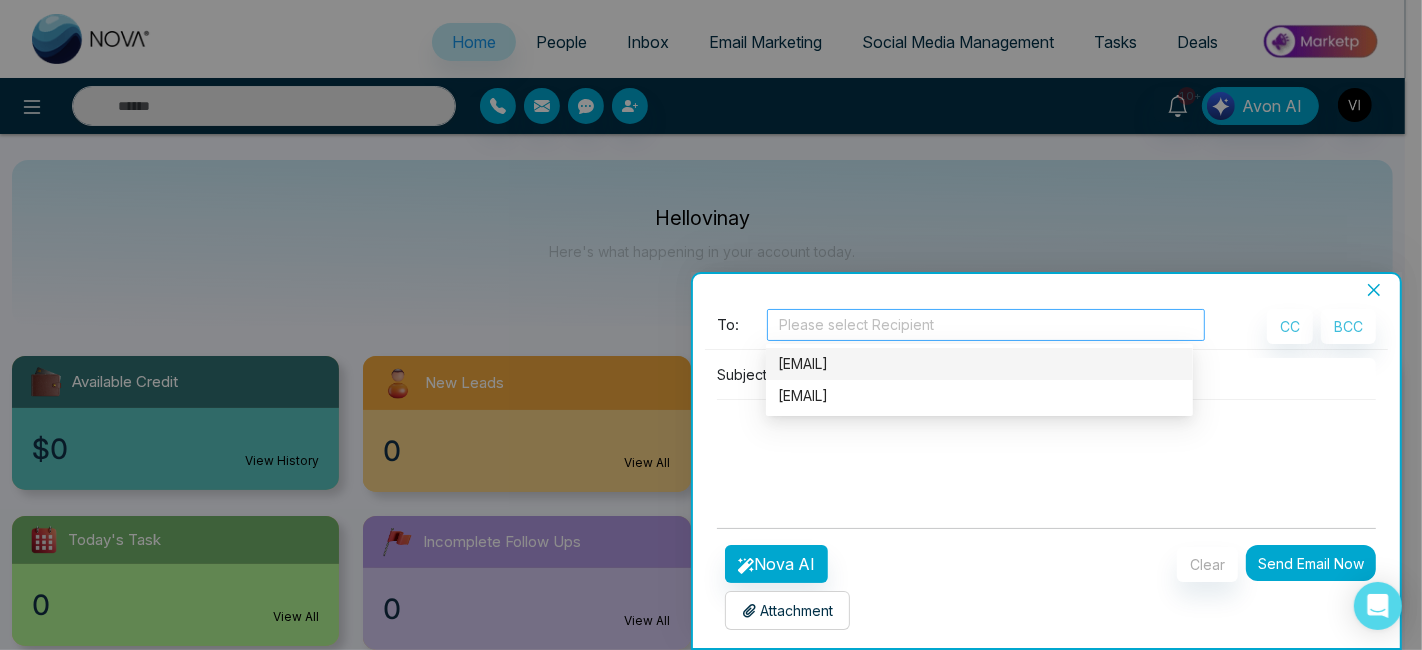 click at bounding box center (986, 325) 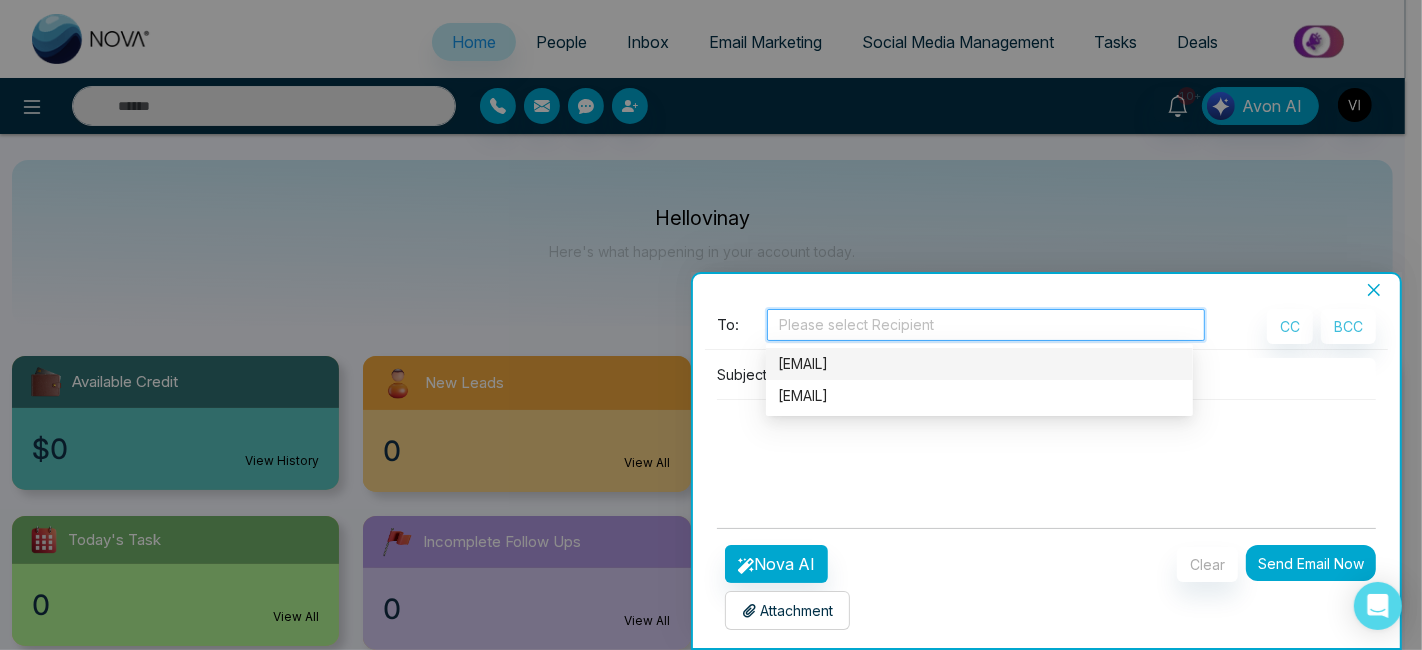 click on "[EMAIL]" at bounding box center (979, 364) 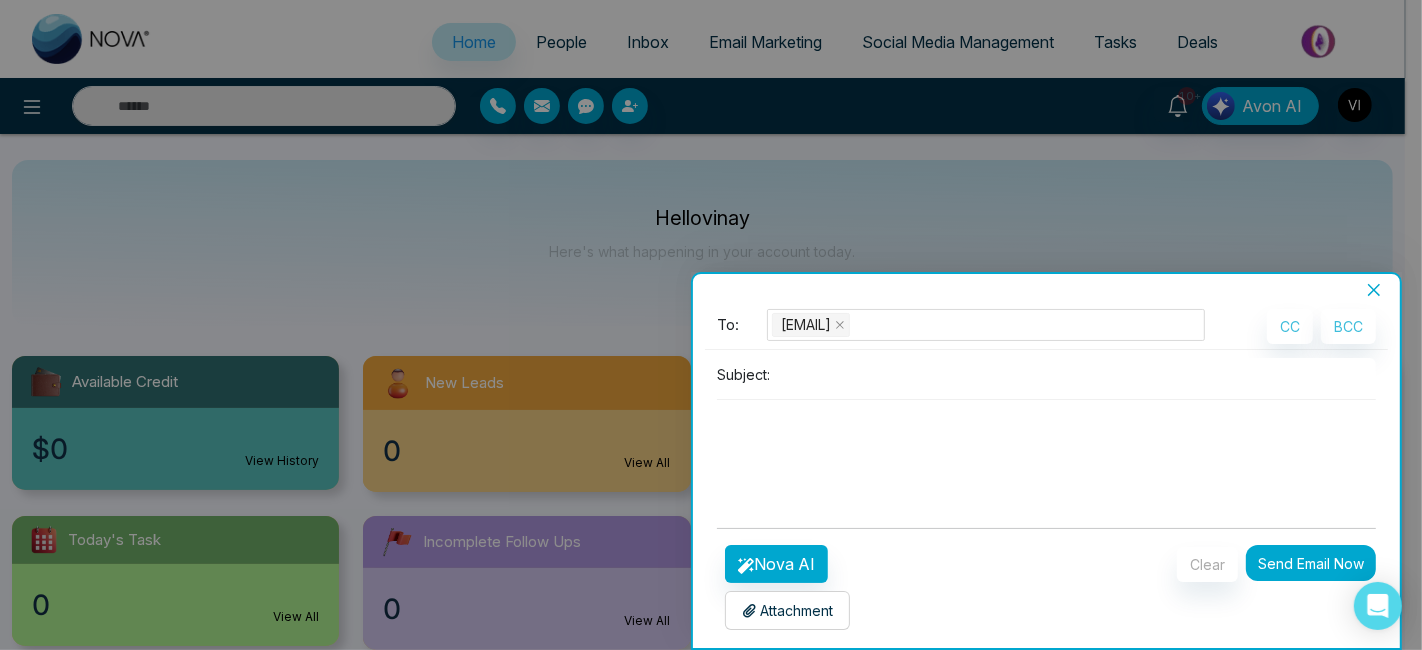 click at bounding box center [1046, 448] 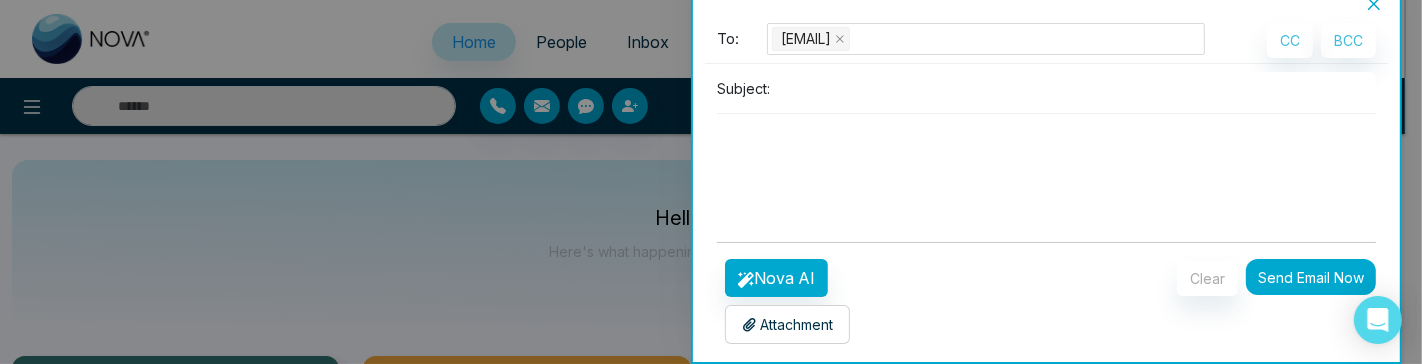 click at bounding box center [1077, 88] 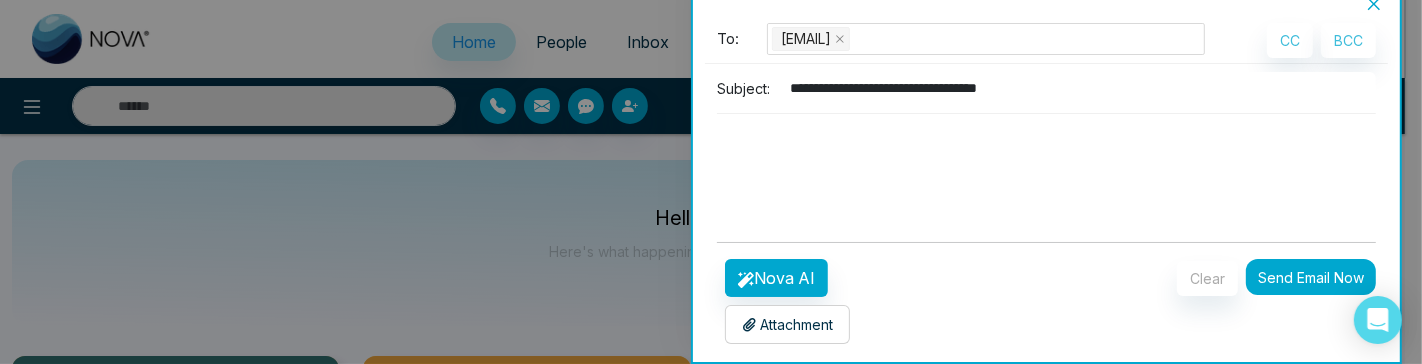 type on "**********" 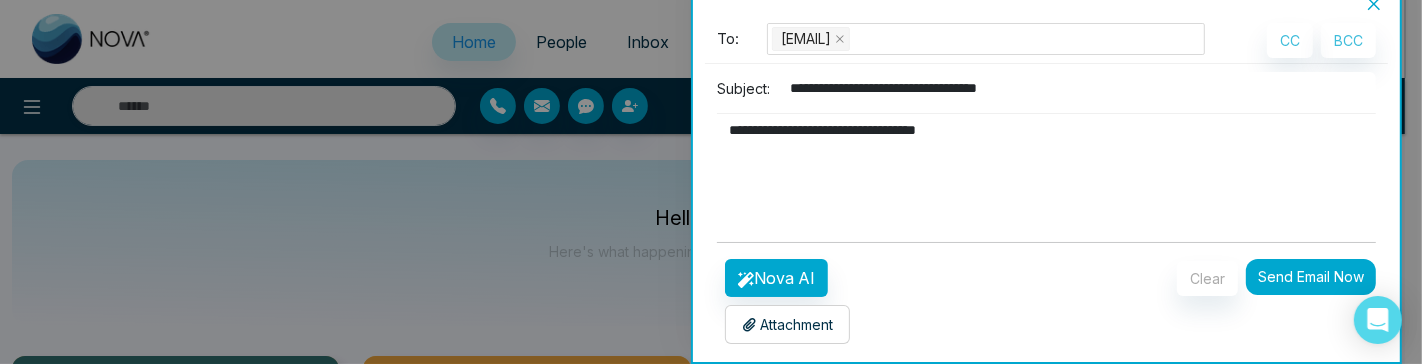 type on "**********" 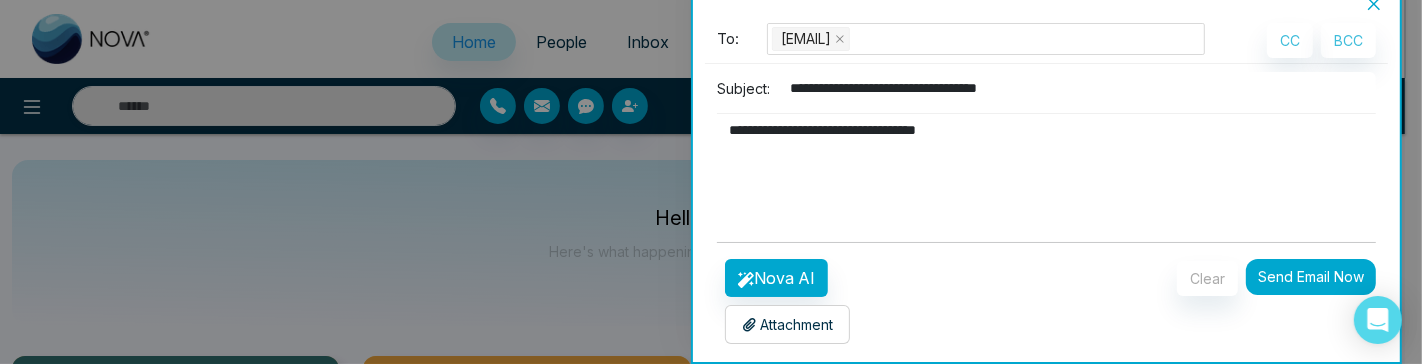 click on "Attachment" at bounding box center [787, 324] 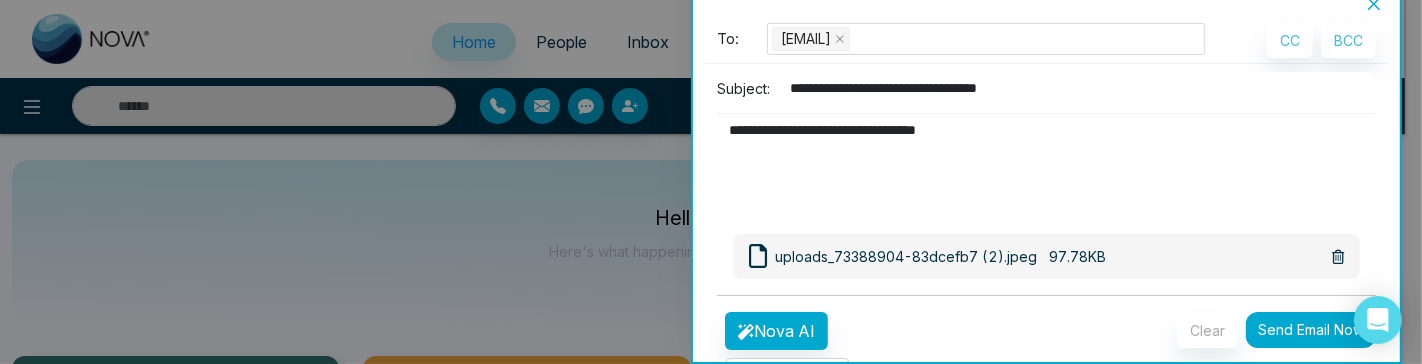 click on "Send Email Now" at bounding box center [1311, 330] 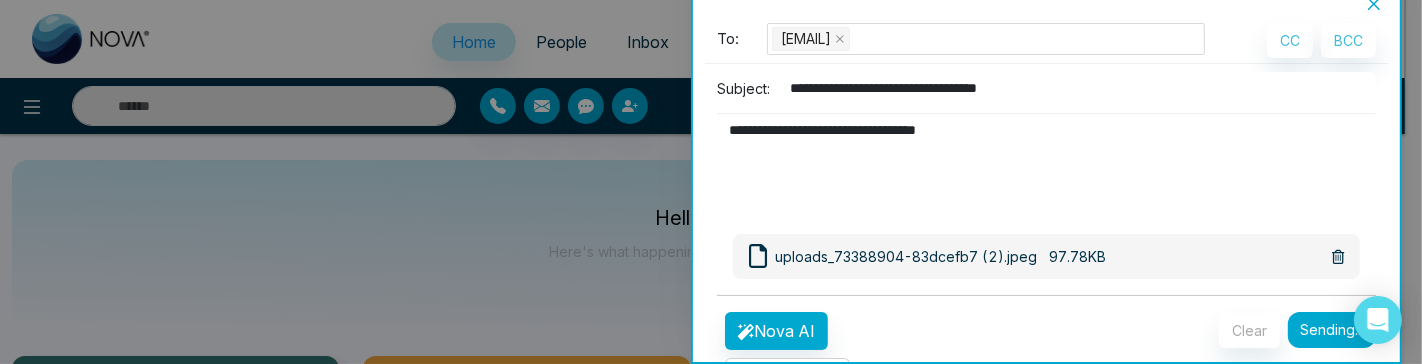 type 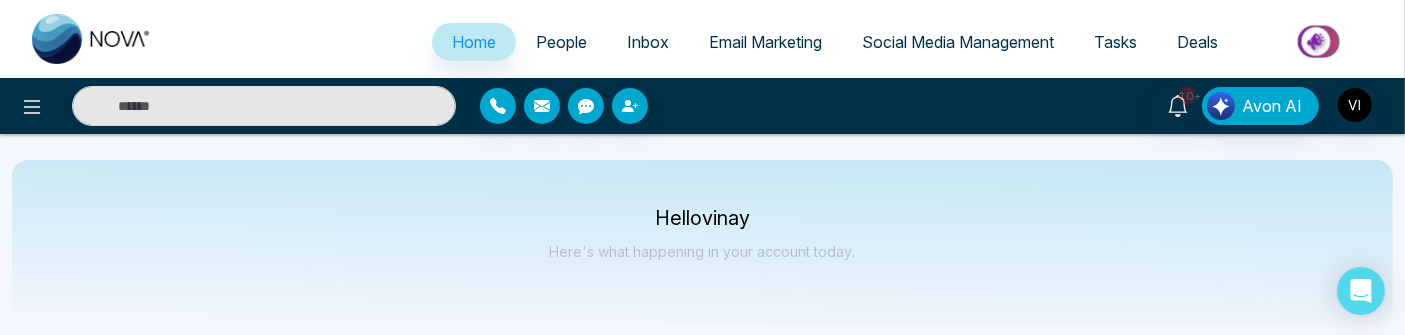click on "People" at bounding box center [561, 42] 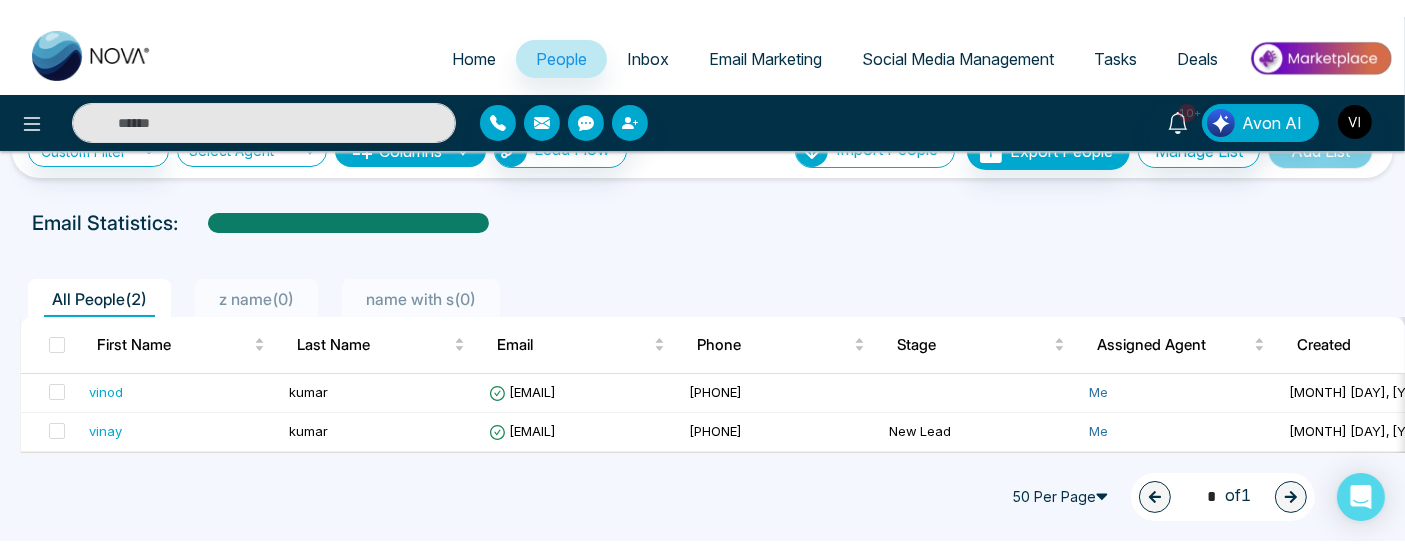 scroll, scrollTop: 28, scrollLeft: 0, axis: vertical 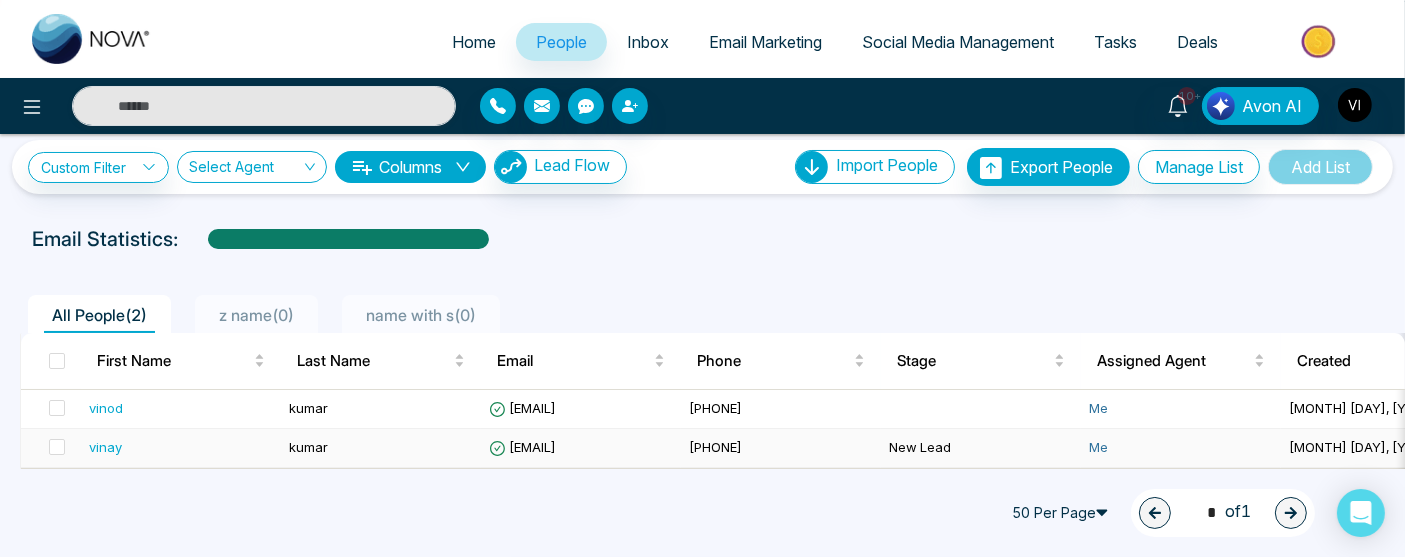 click on "vinay" at bounding box center (105, 447) 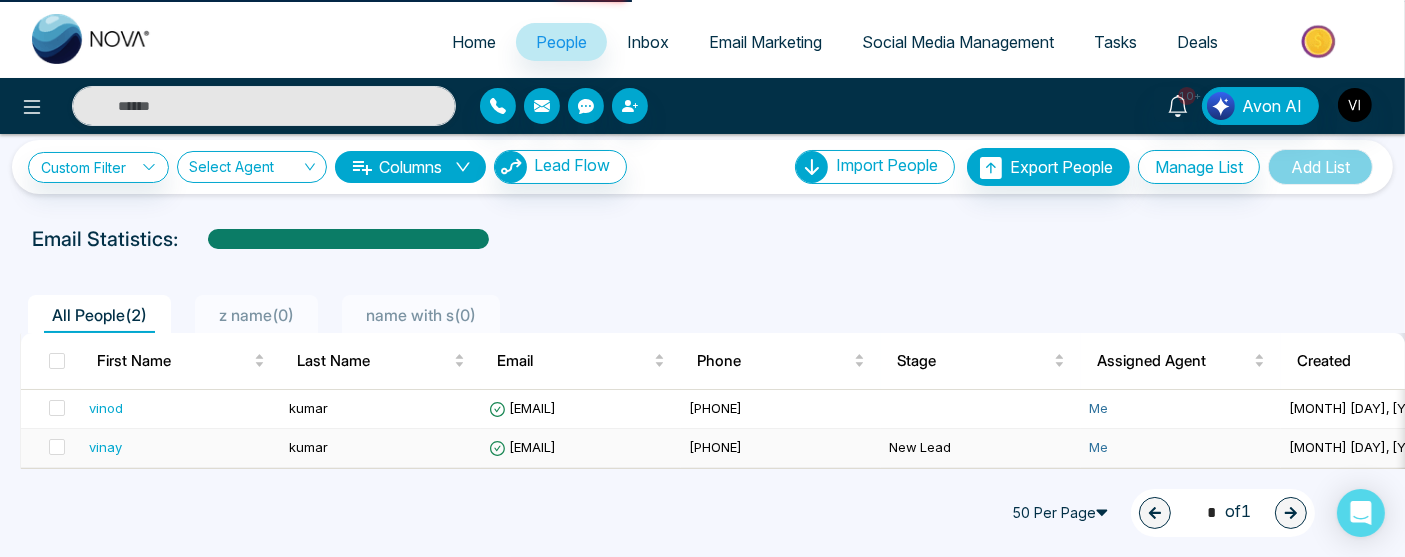 scroll, scrollTop: 0, scrollLeft: 0, axis: both 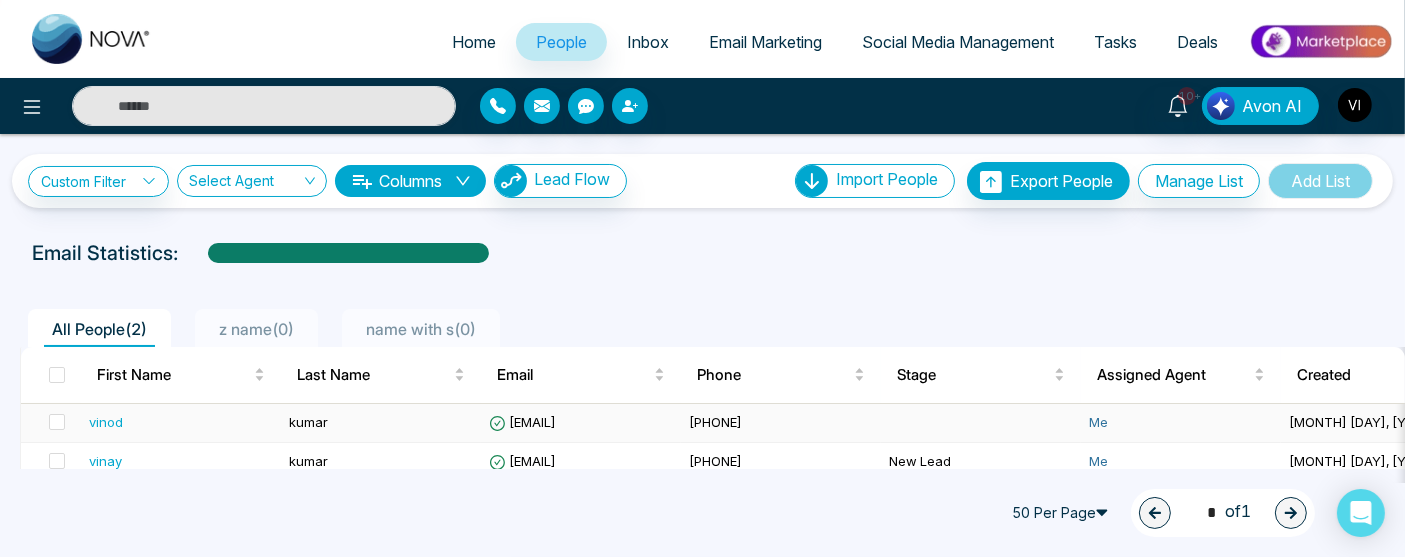 click on "vinod" at bounding box center (106, 422) 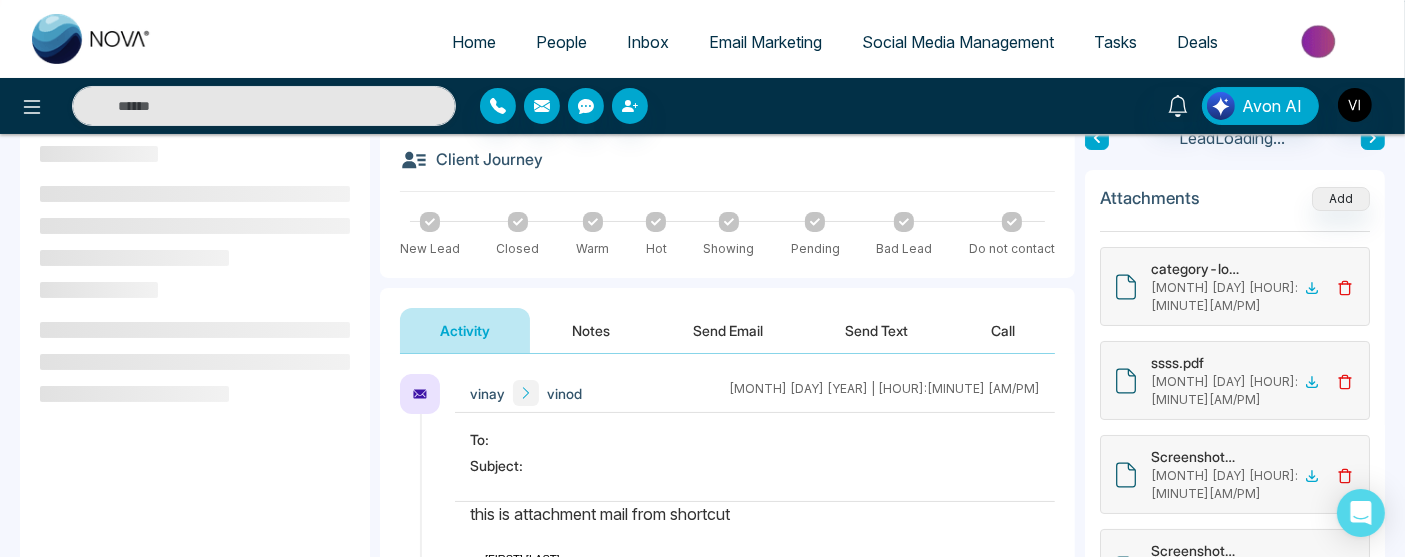 scroll, scrollTop: 104, scrollLeft: 0, axis: vertical 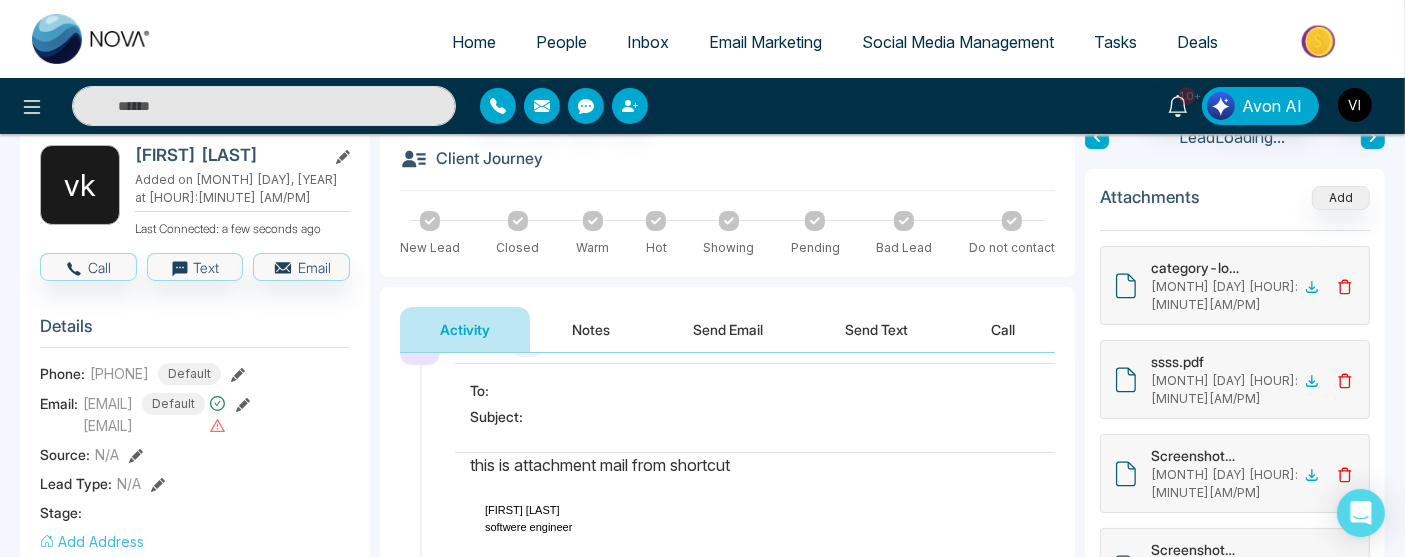 click on "Send Email" at bounding box center (728, 329) 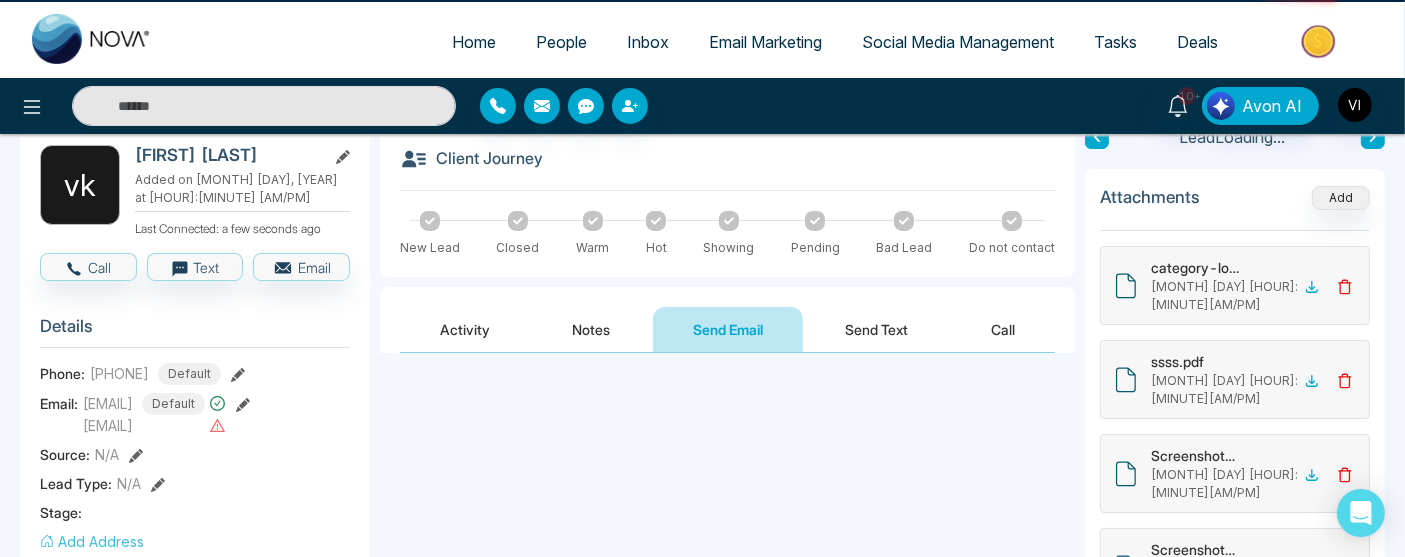 scroll, scrollTop: 0, scrollLeft: 0, axis: both 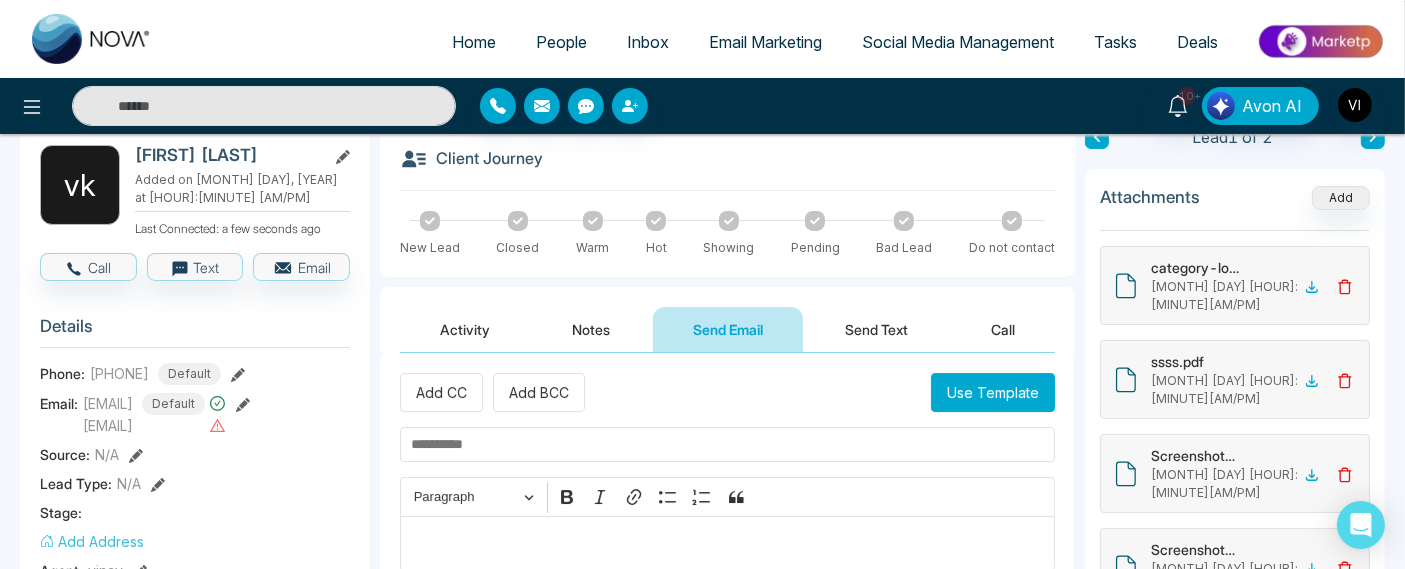 click at bounding box center (727, 444) 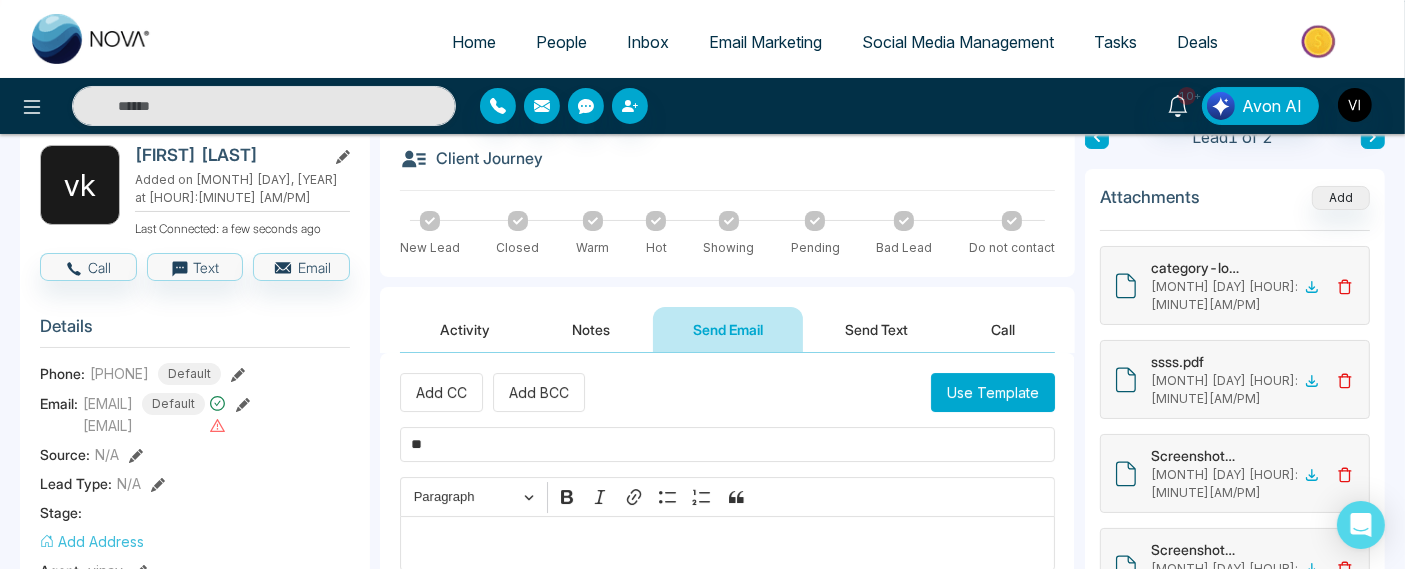 type on "*" 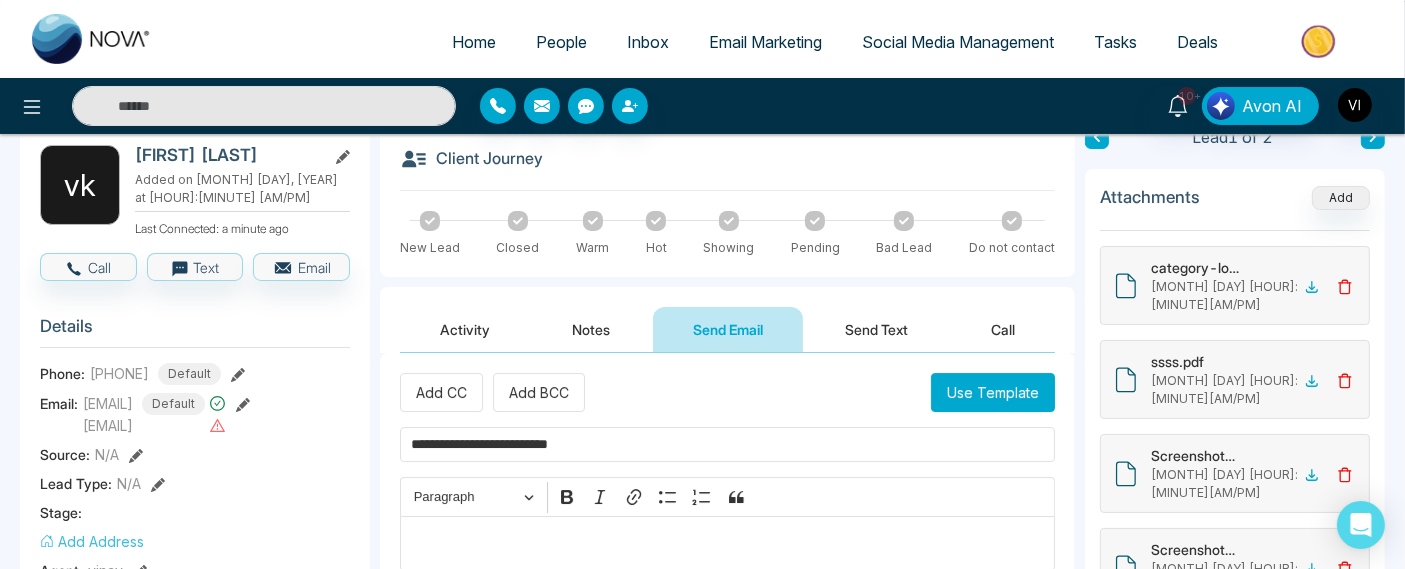 type on "**********" 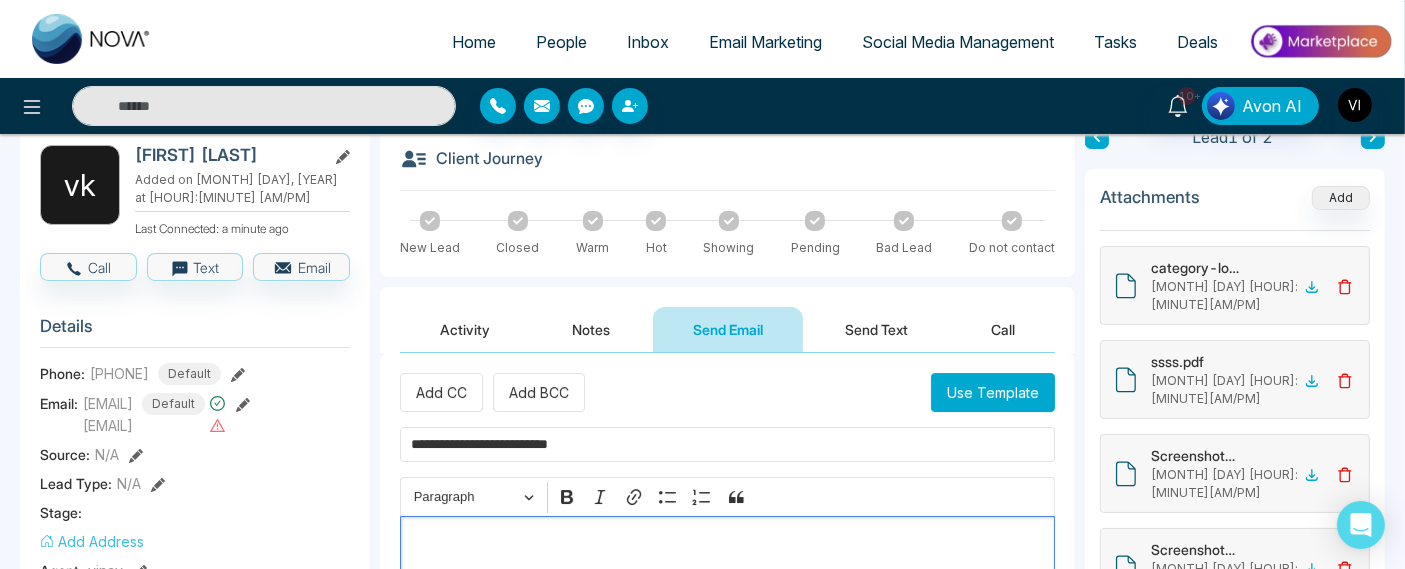 click at bounding box center [727, 543] 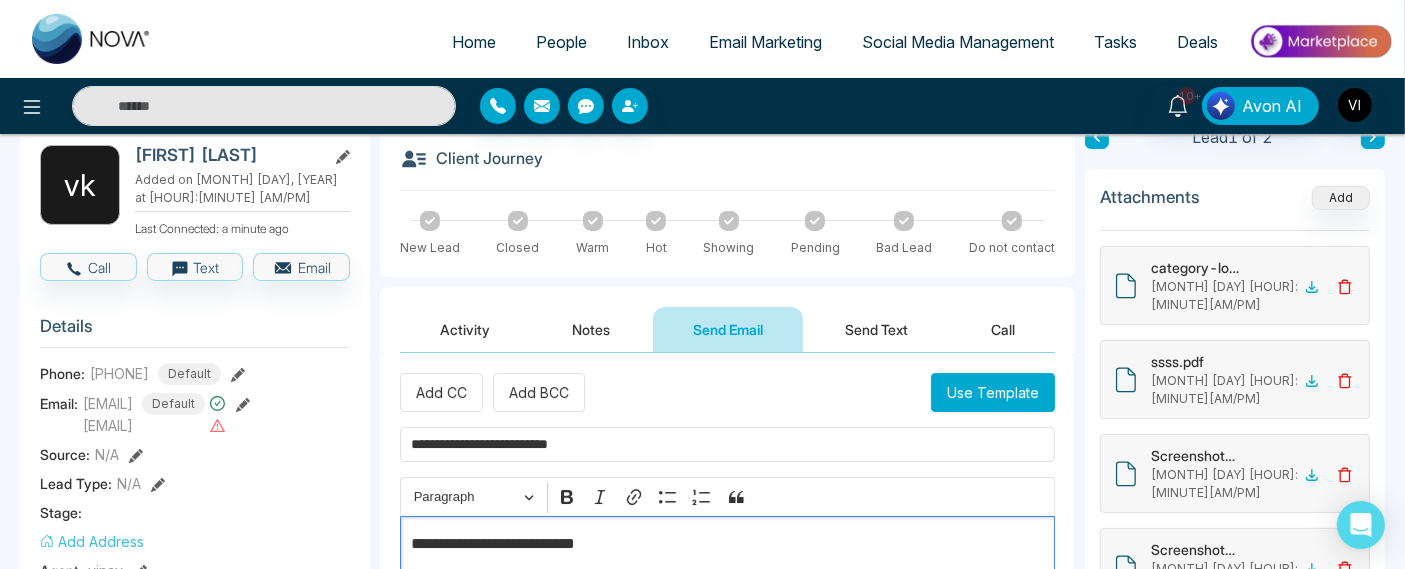 scroll, scrollTop: 105, scrollLeft: 0, axis: vertical 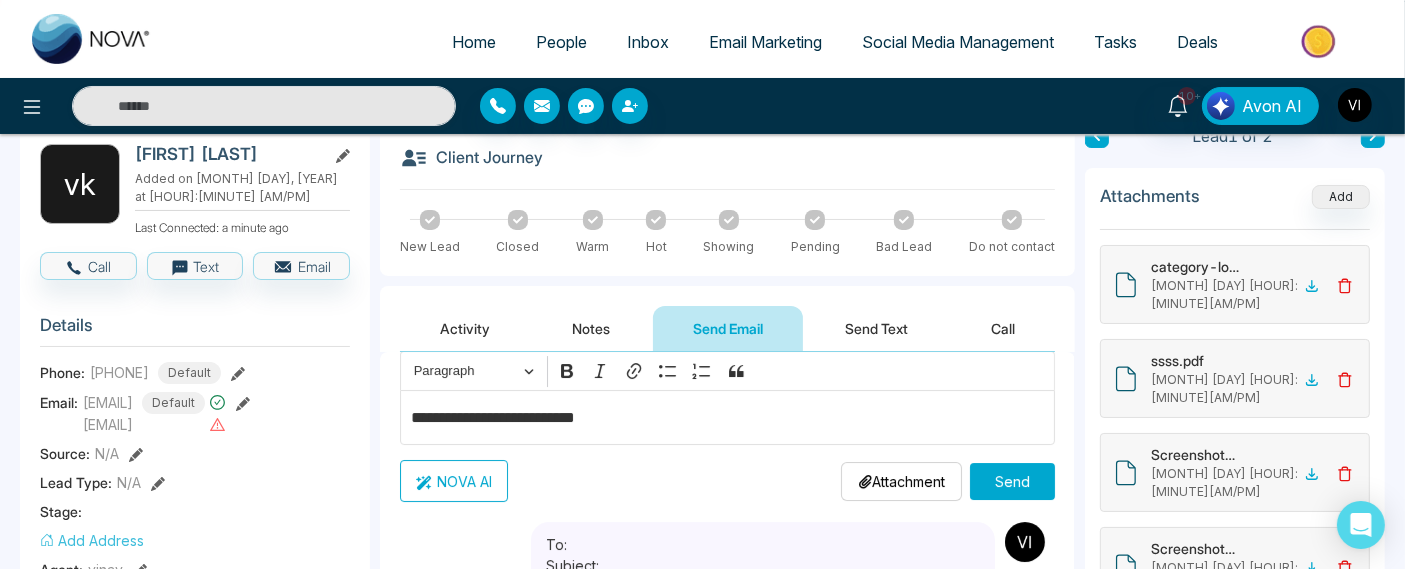 click on "Attachment Choose File" at bounding box center [901, 481] 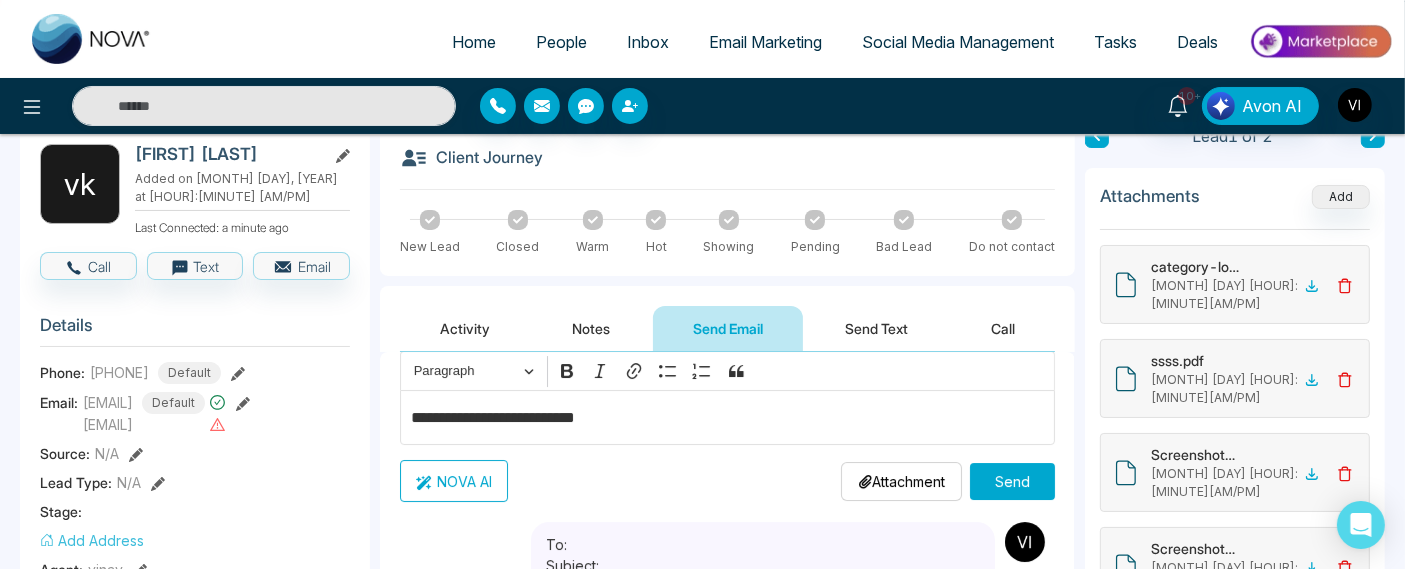 click on "Attachment" at bounding box center (901, 481) 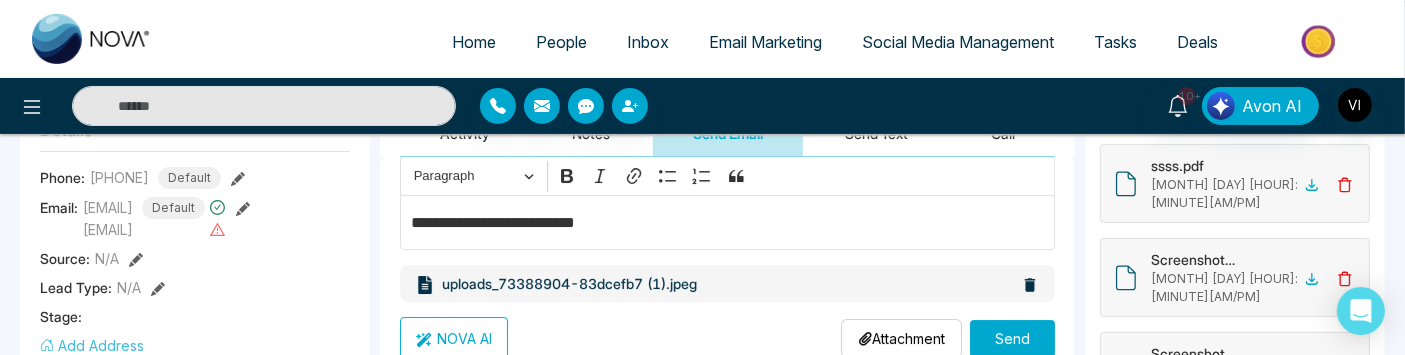 scroll, scrollTop: 314, scrollLeft: 0, axis: vertical 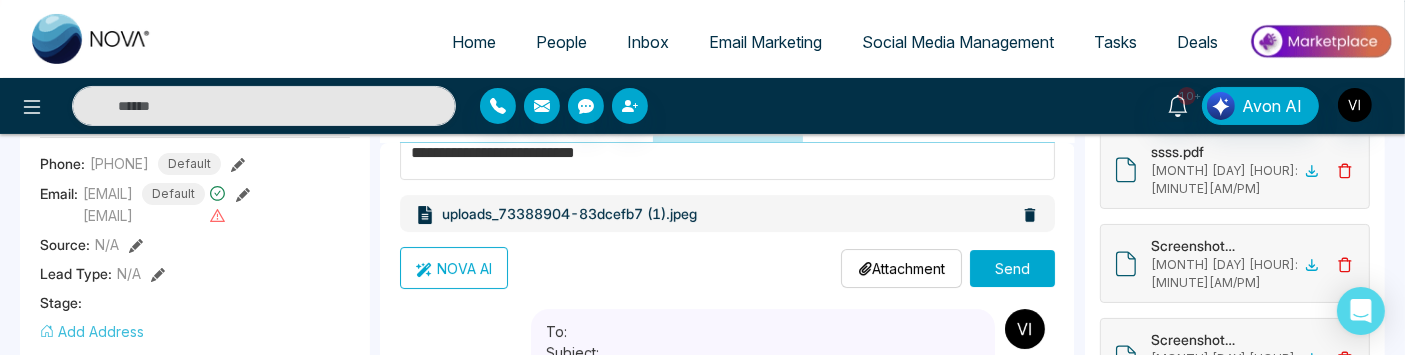click on "Send" at bounding box center (1012, 268) 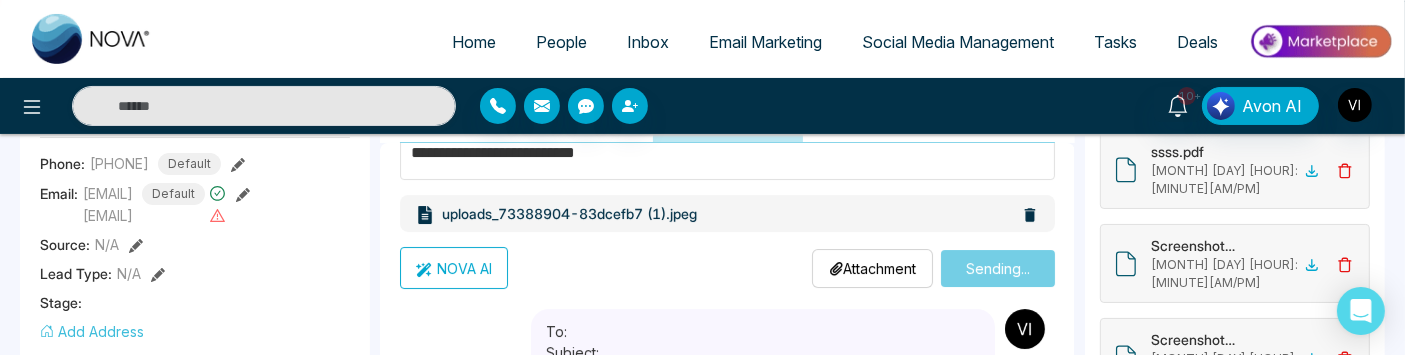 type 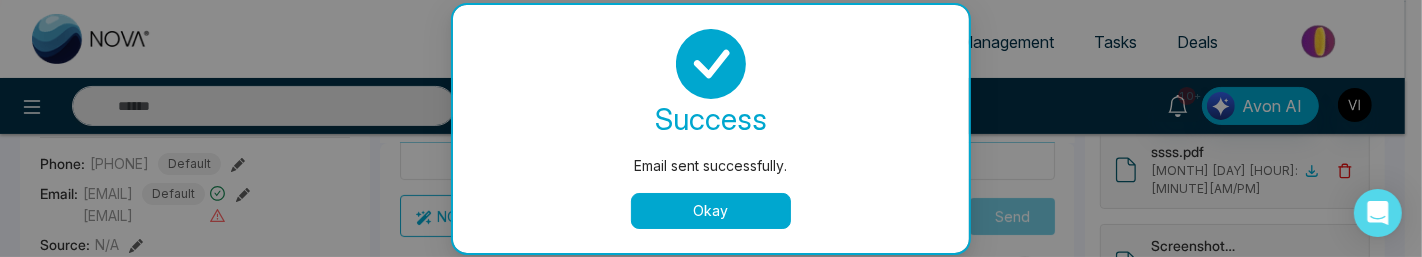 click on "Okay" at bounding box center [711, 211] 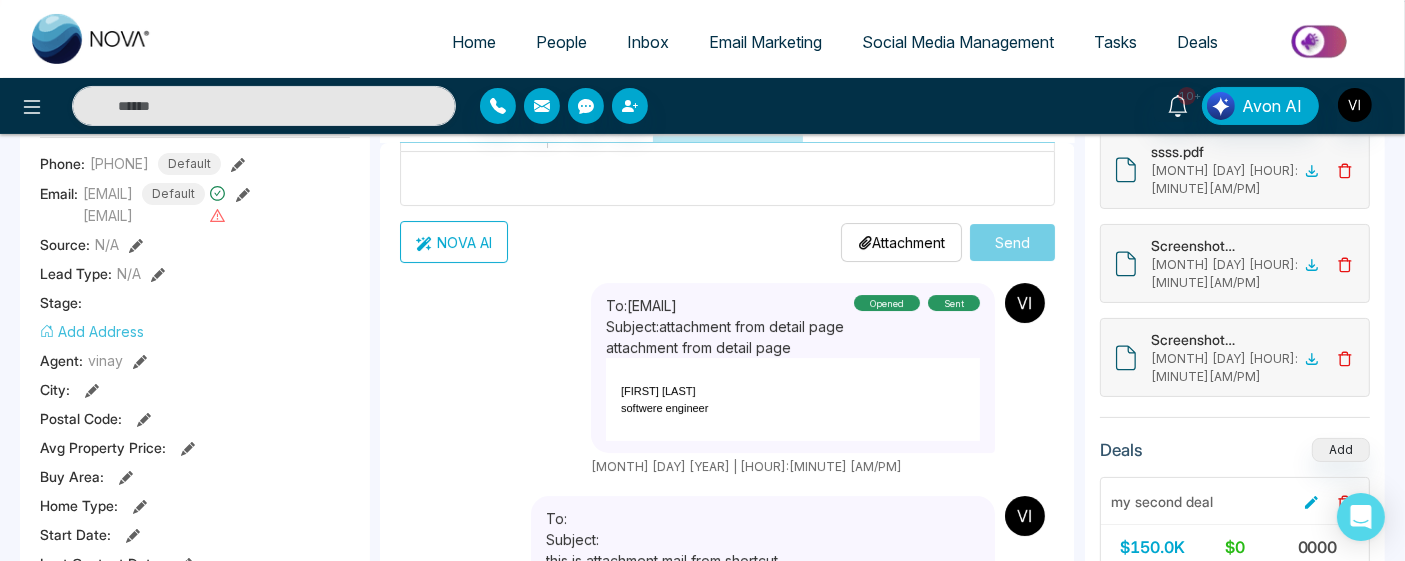 scroll, scrollTop: 154, scrollLeft: 0, axis: vertical 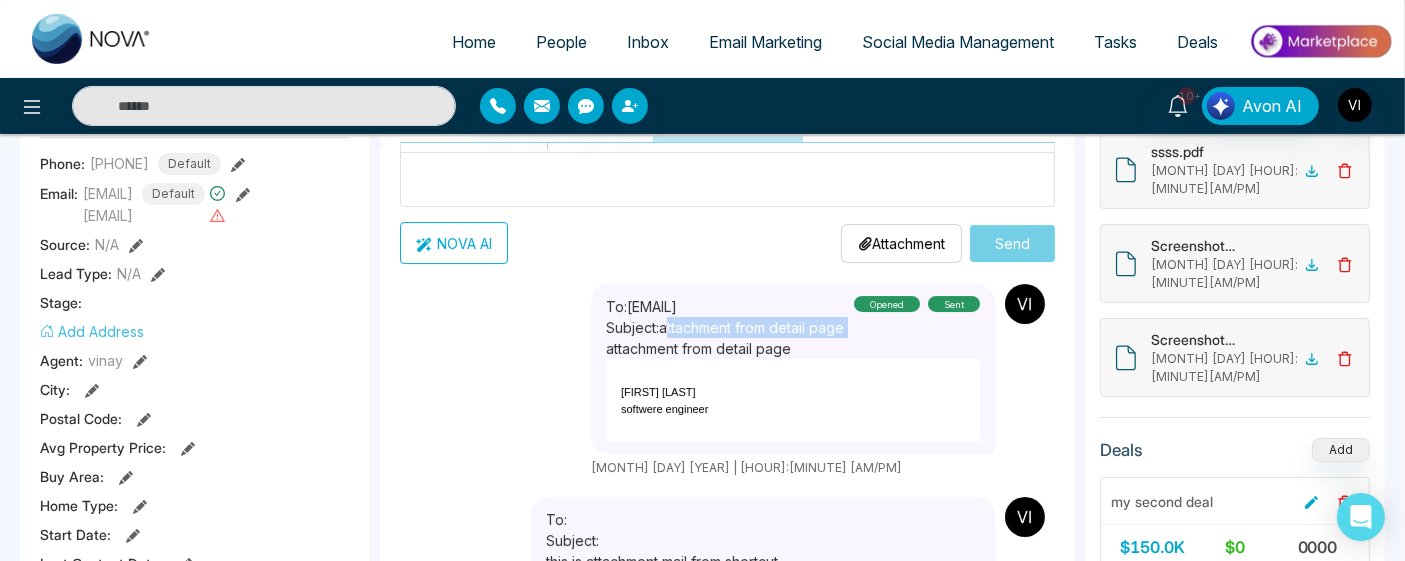 drag, startPoint x: 647, startPoint y: 324, endPoint x: 834, endPoint y: 318, distance: 187.09624 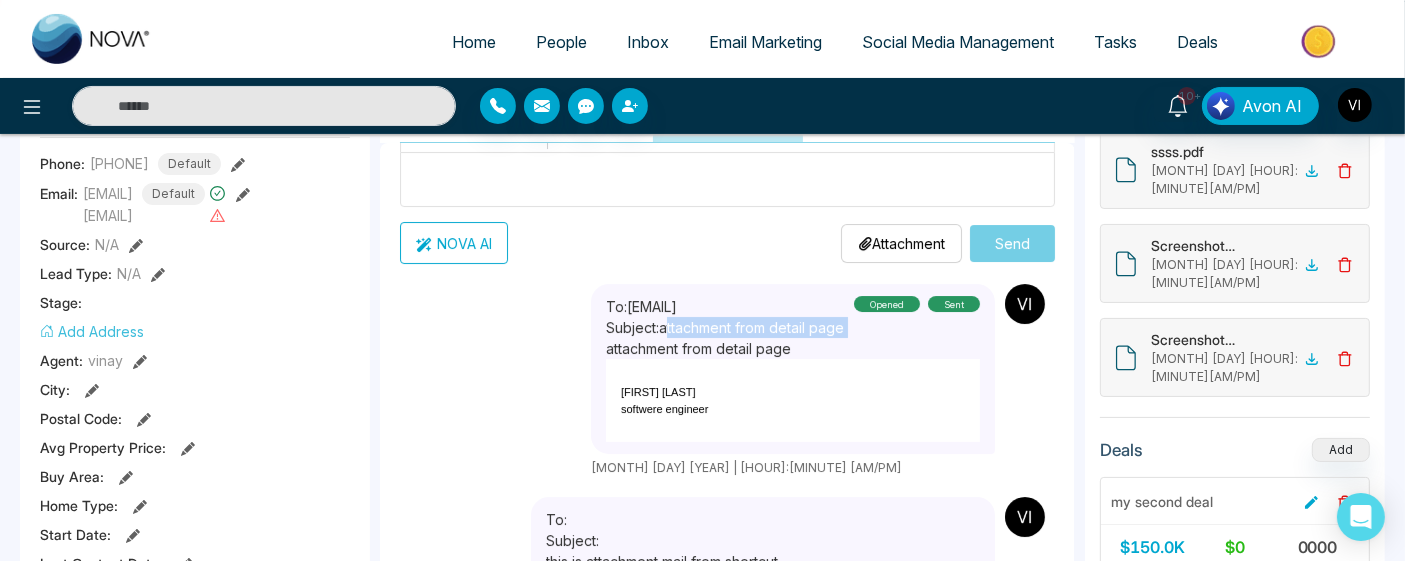 click on "To:  [EMAIL] Subject:  attachment from detail page Opened sent" at bounding box center [793, 317] 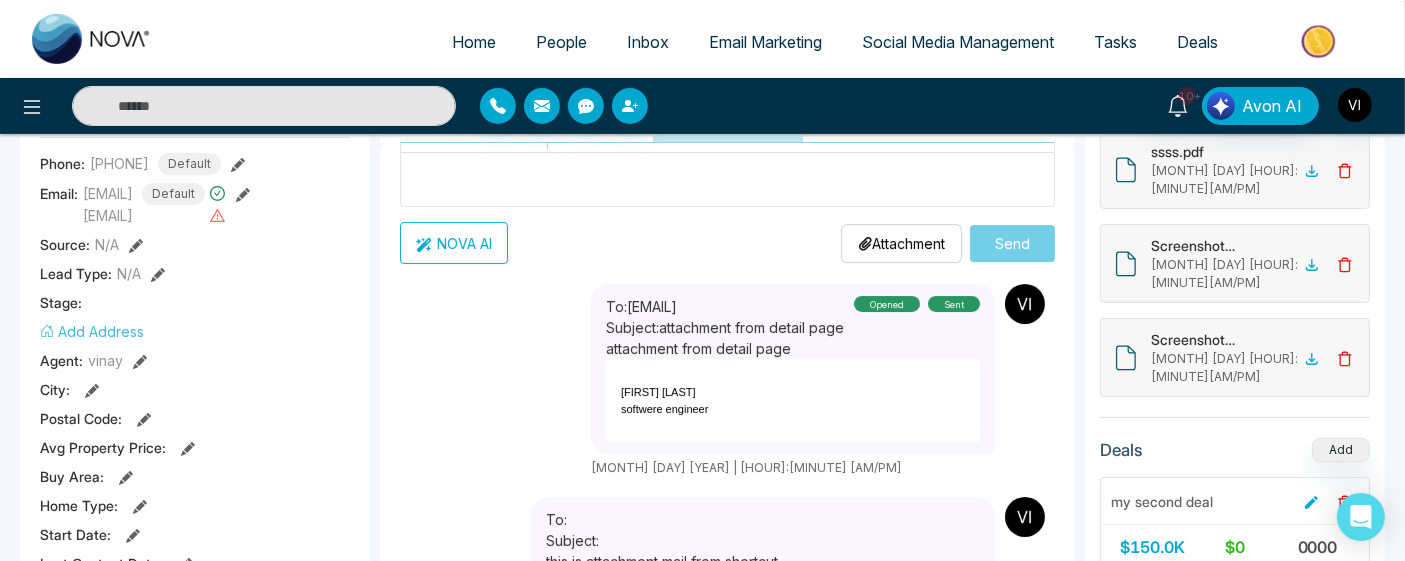 drag, startPoint x: 587, startPoint y: 346, endPoint x: 799, endPoint y: 343, distance: 212.02122 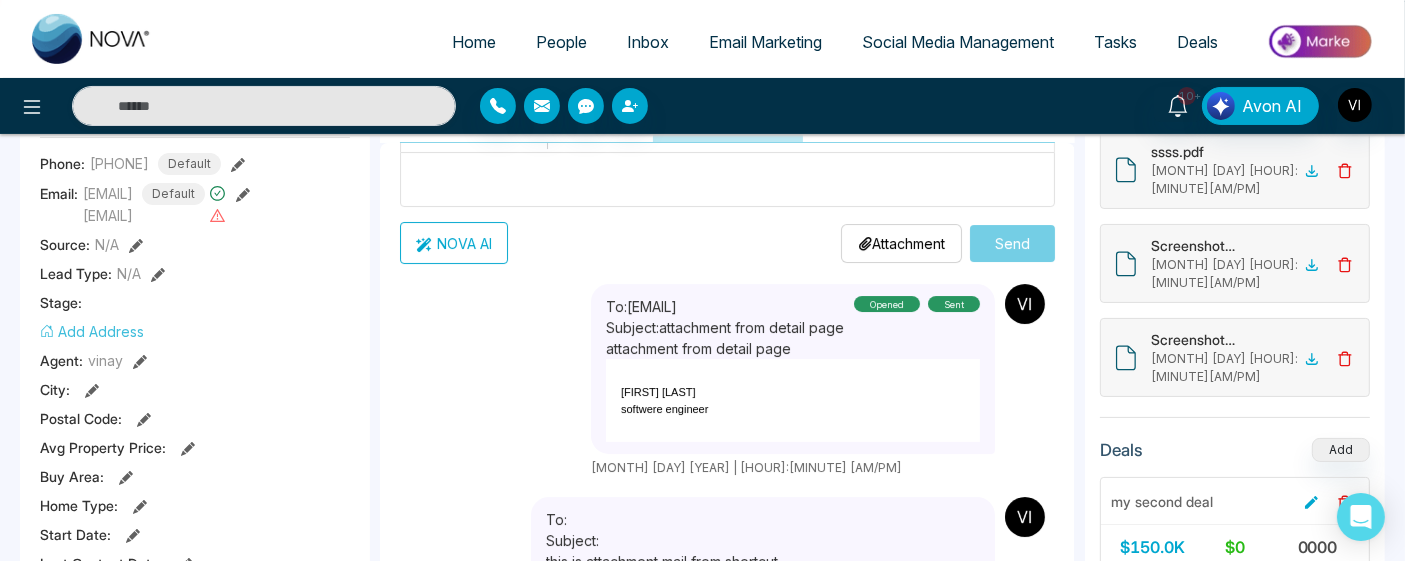 click on "attachment from detail page" at bounding box center (793, 348) 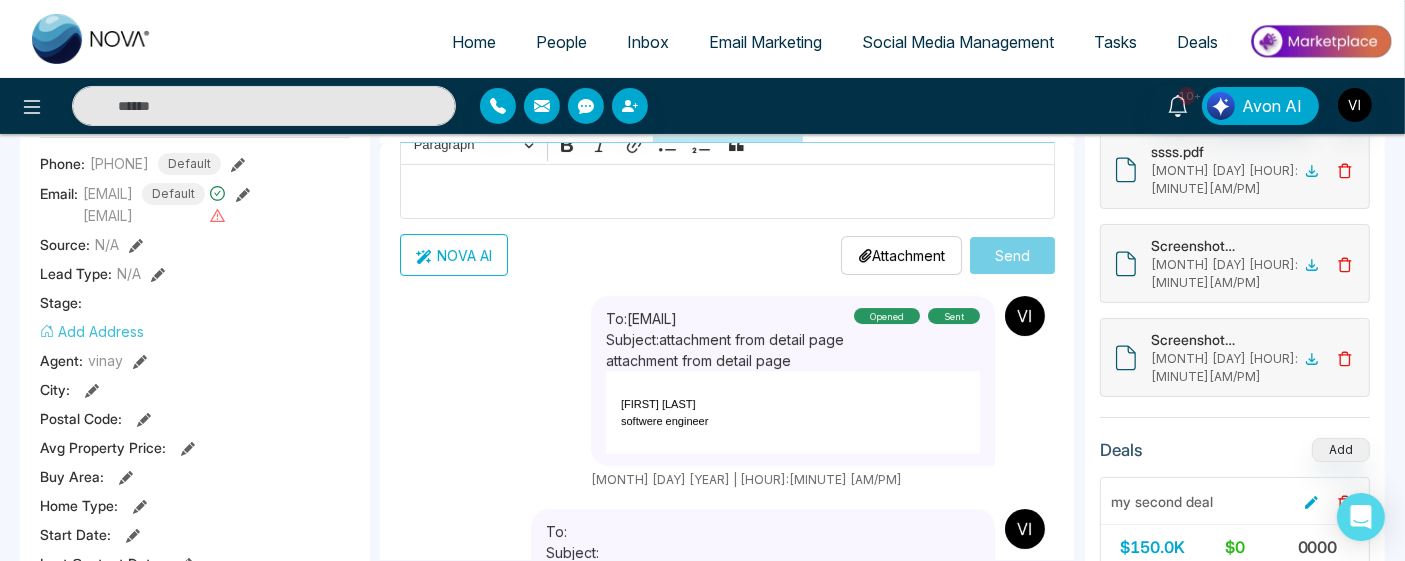 scroll, scrollTop: 0, scrollLeft: 0, axis: both 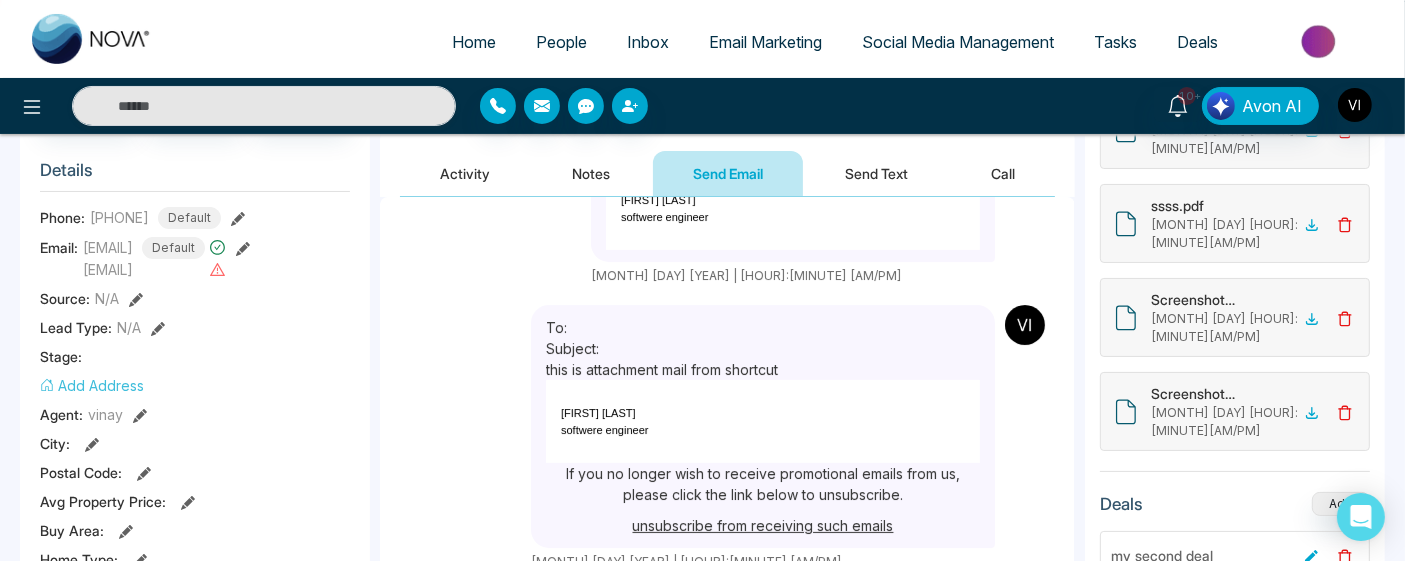 drag, startPoint x: 797, startPoint y: 357, endPoint x: 548, endPoint y: 352, distance: 249.0502 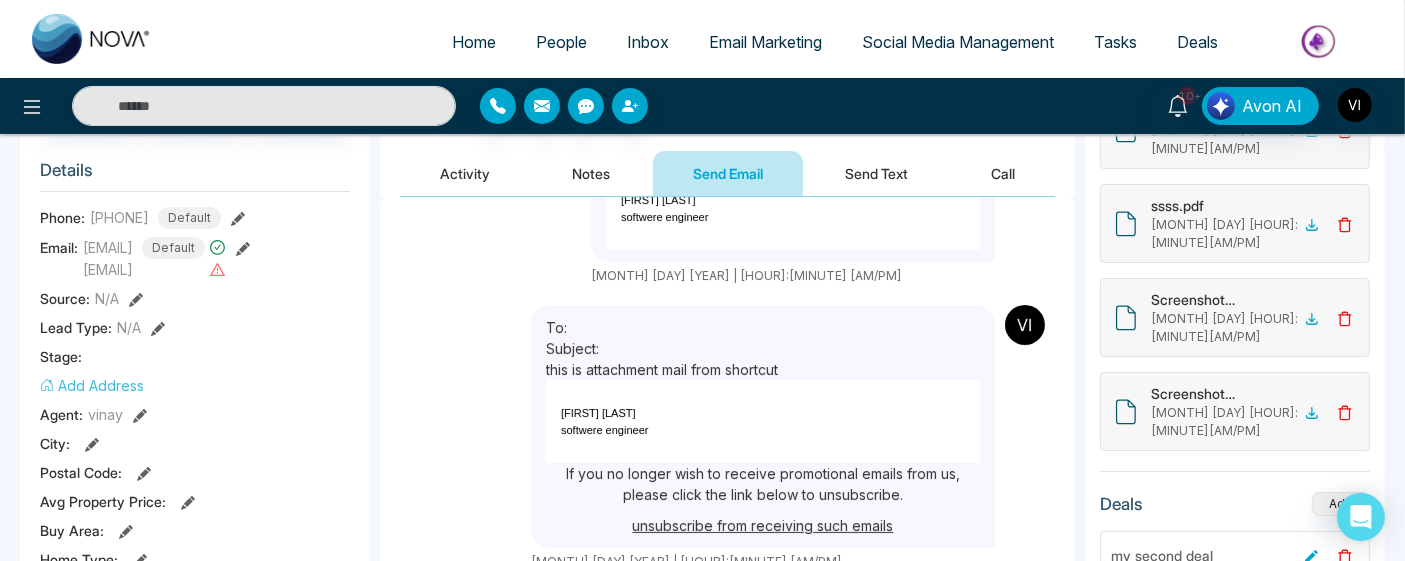 click on "To:  Subject:" at bounding box center [763, 426] 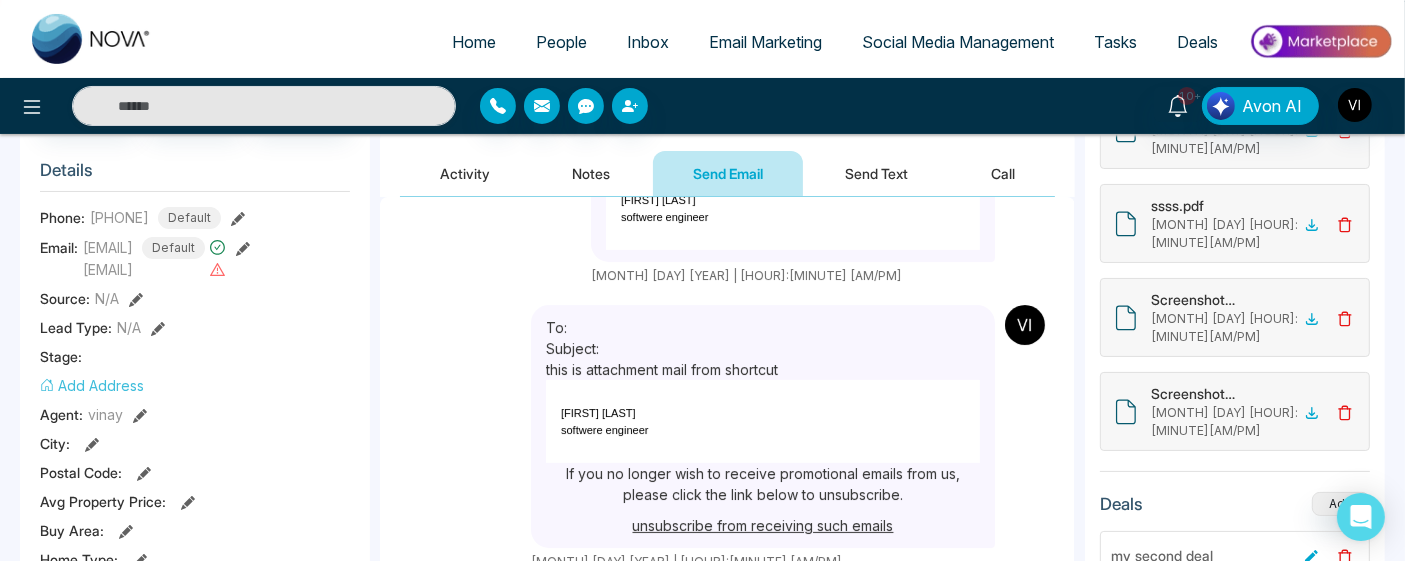 click on "To:  Subject:  [MONTH] [DAY] [YEAR] | [HOUR]:[MINUTE] [AM/PM]" at bounding box center [727, 438] 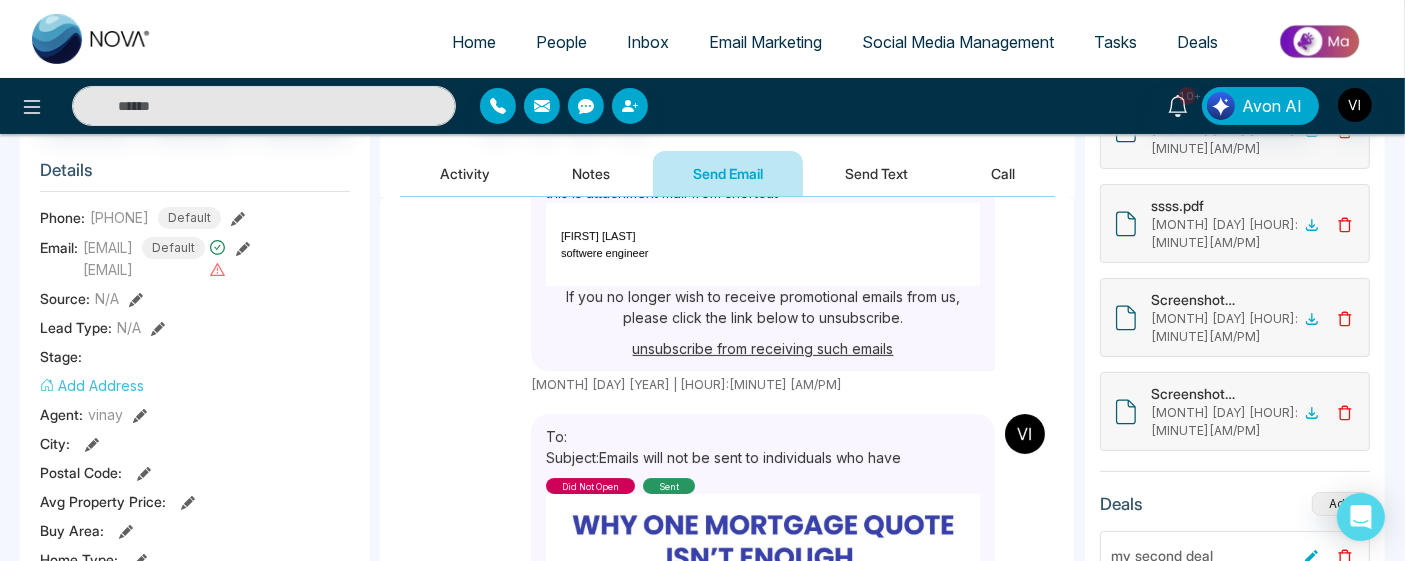 scroll, scrollTop: 663, scrollLeft: 0, axis: vertical 